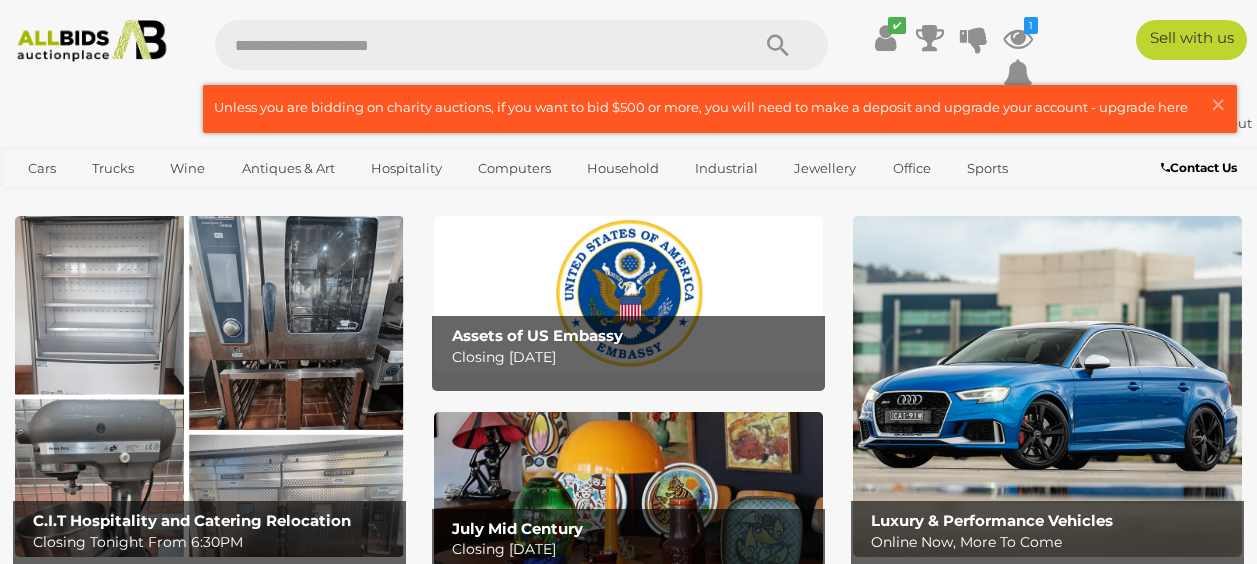 scroll, scrollTop: 0, scrollLeft: 0, axis: both 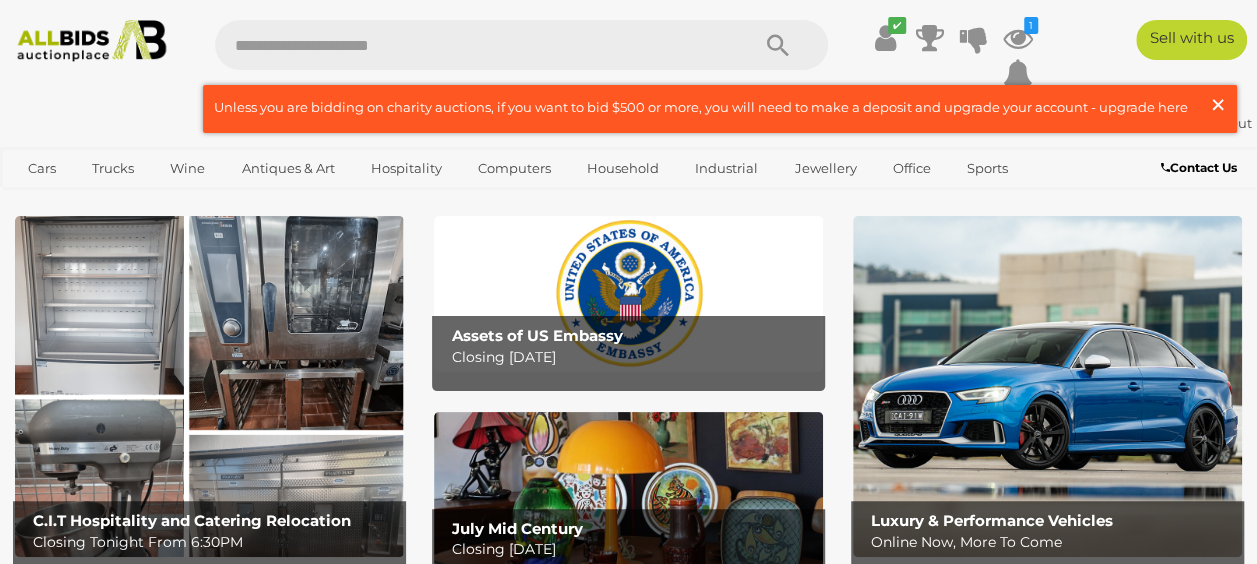 click on "×" at bounding box center (1218, 104) 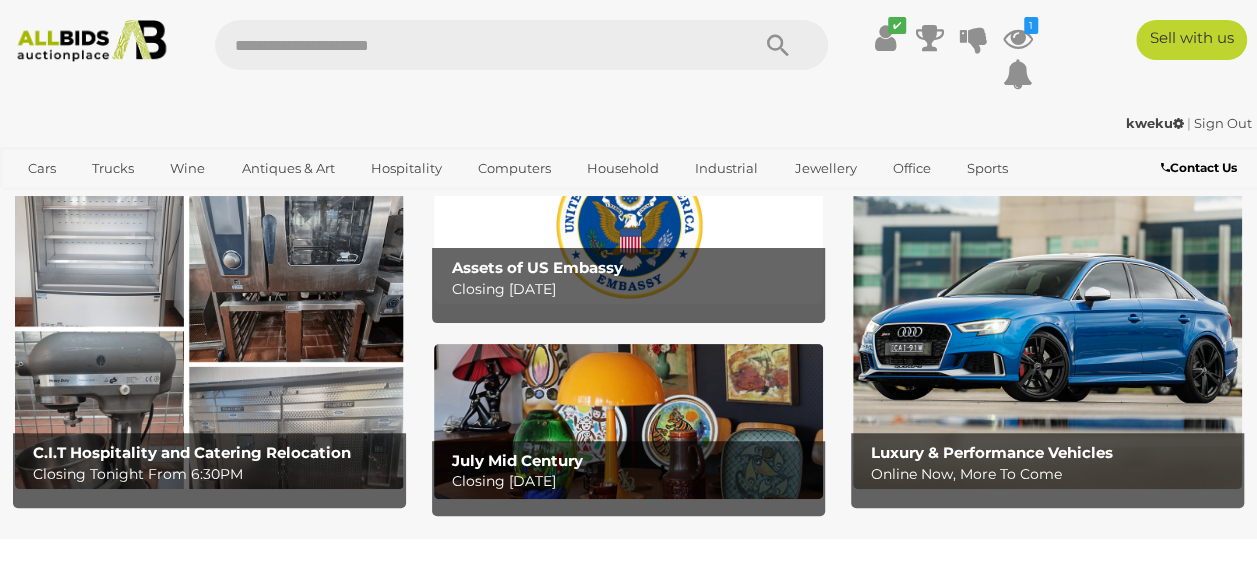 scroll, scrollTop: 100, scrollLeft: 0, axis: vertical 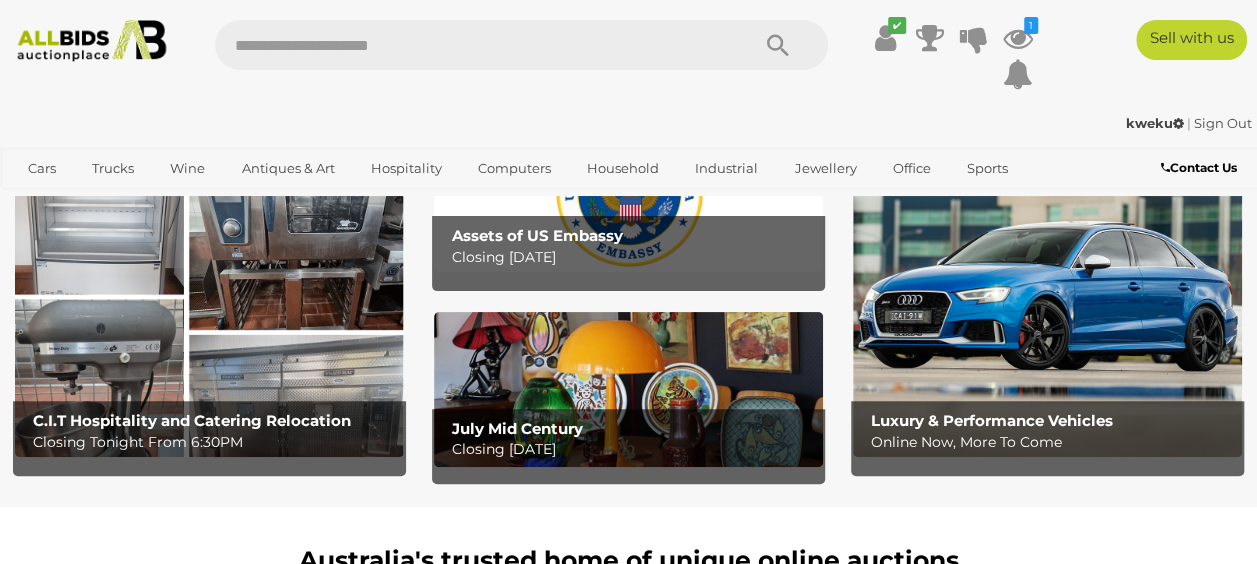 click on "Assets of US Embassy" at bounding box center [537, 235] 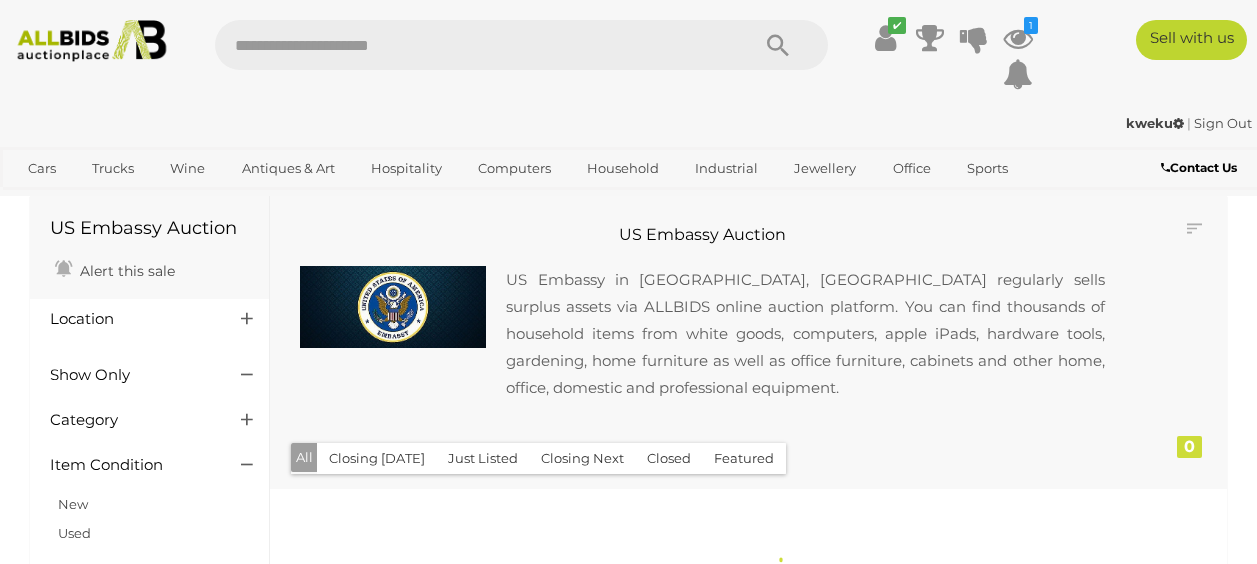 scroll, scrollTop: 0, scrollLeft: 0, axis: both 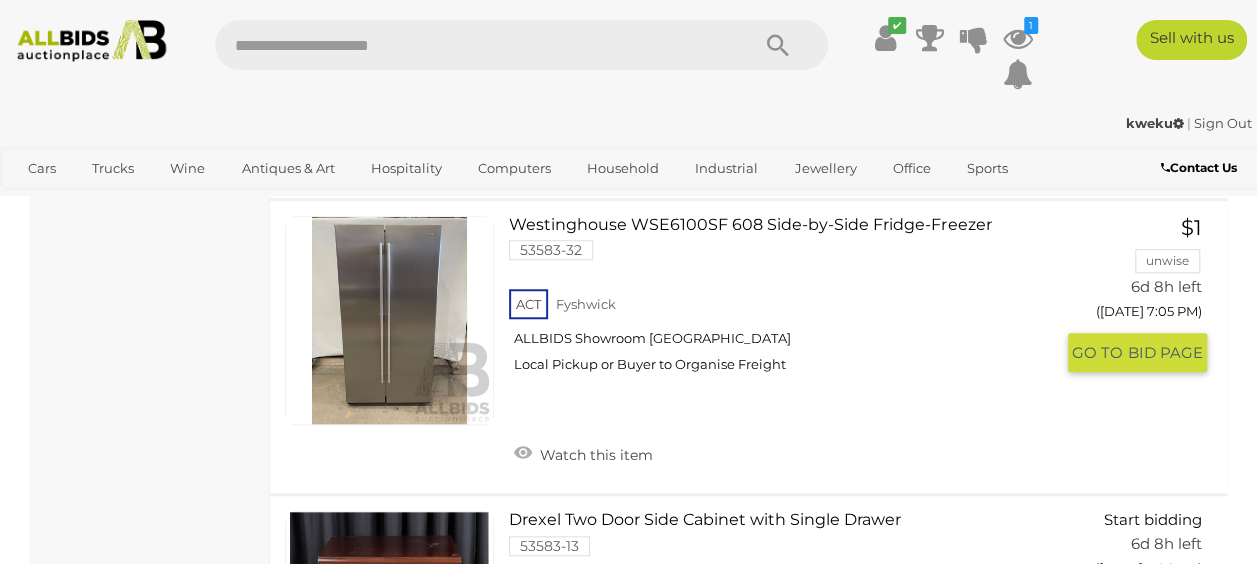 click at bounding box center (389, 320) 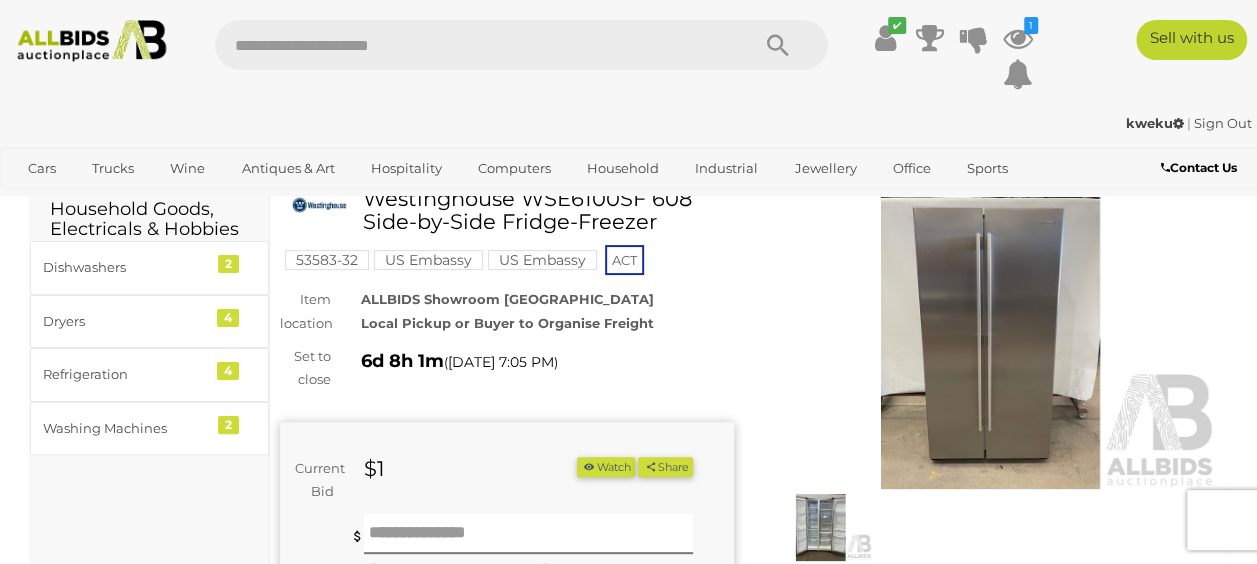 scroll, scrollTop: 0, scrollLeft: 0, axis: both 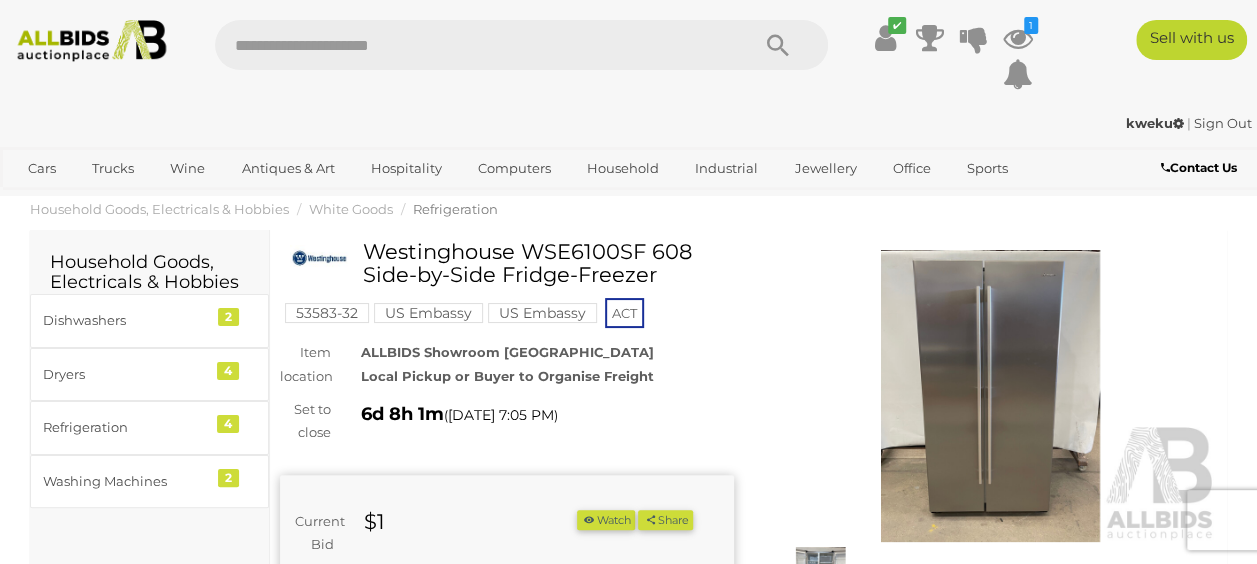 click at bounding box center [991, 396] 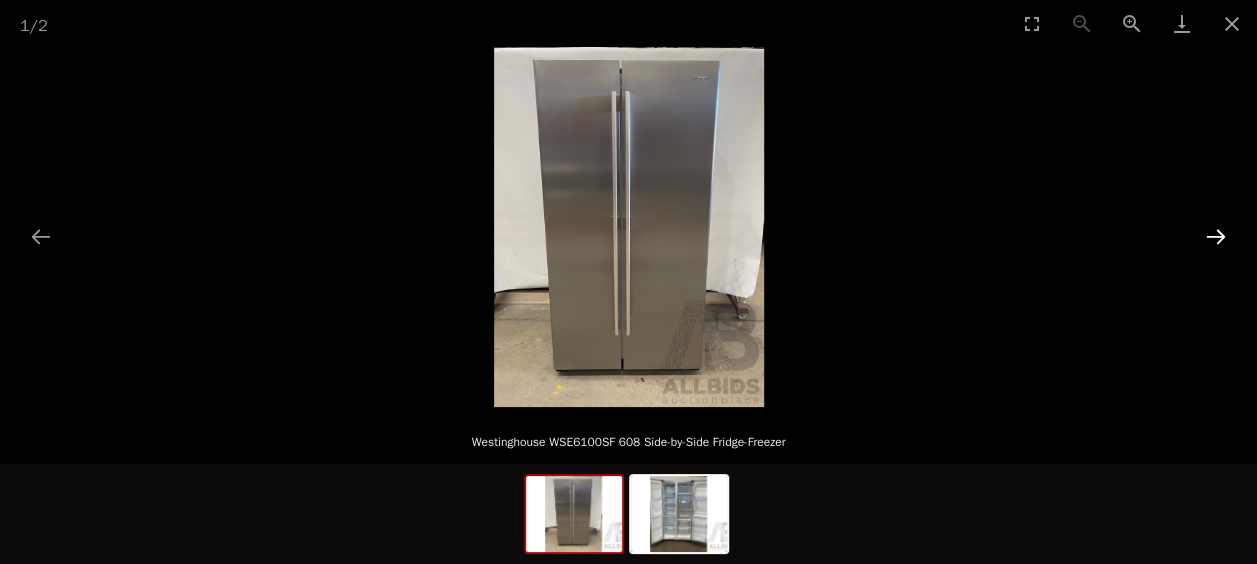 click at bounding box center (1216, 236) 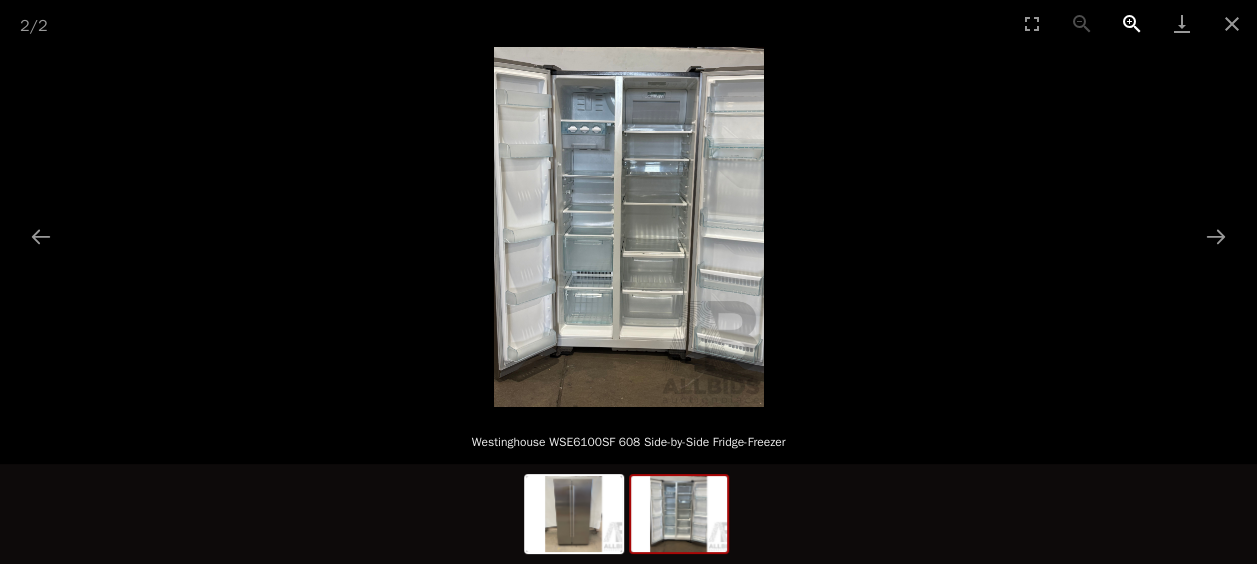 click at bounding box center [1132, 23] 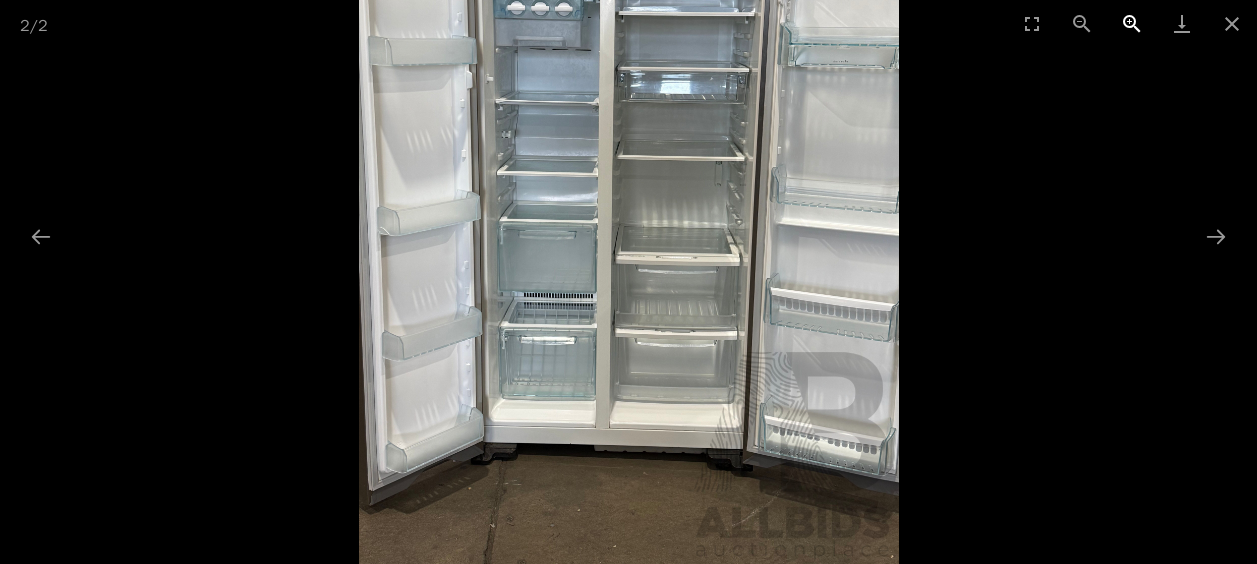 click at bounding box center (1132, 23) 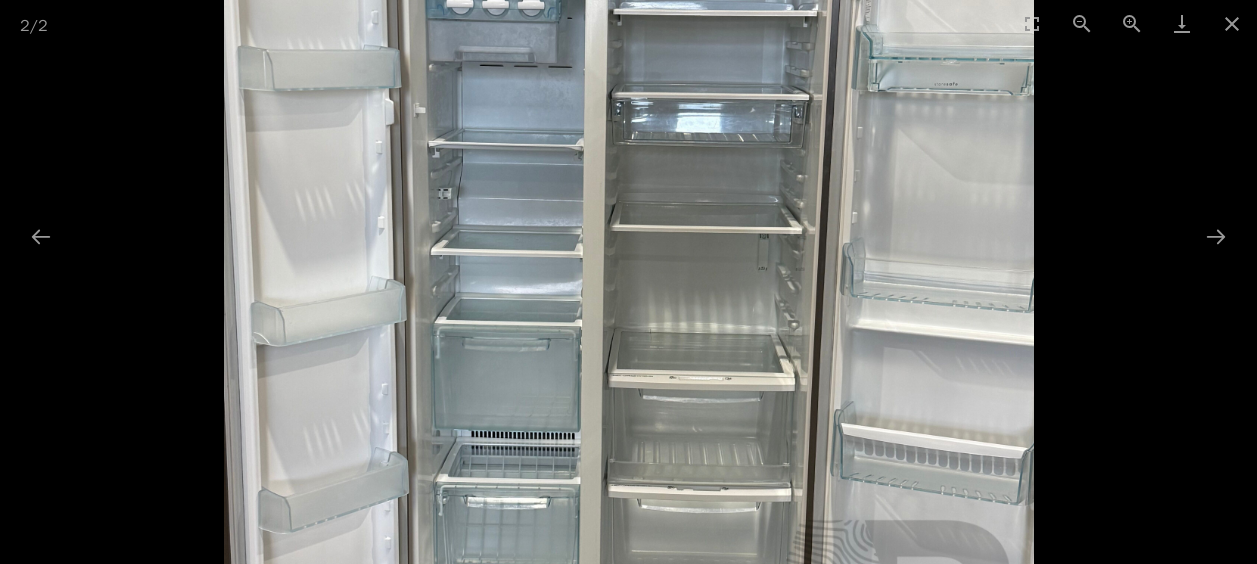 drag, startPoint x: 811, startPoint y: 77, endPoint x: 712, endPoint y: 165, distance: 132.45753 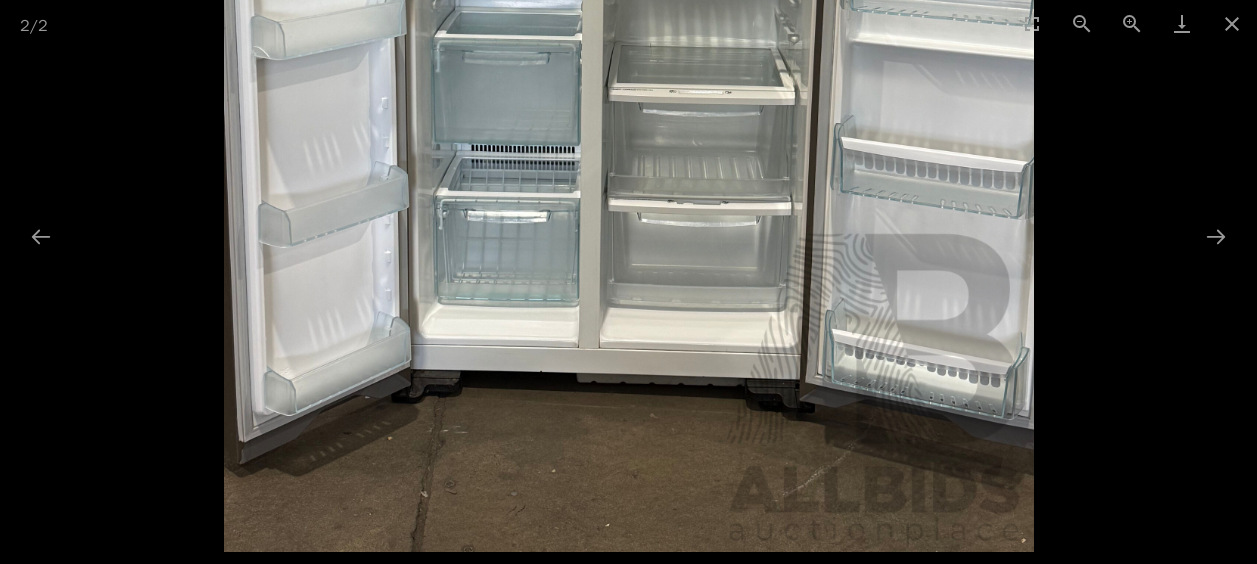 drag, startPoint x: 566, startPoint y: 432, endPoint x: 714, endPoint y: 162, distance: 307.9026 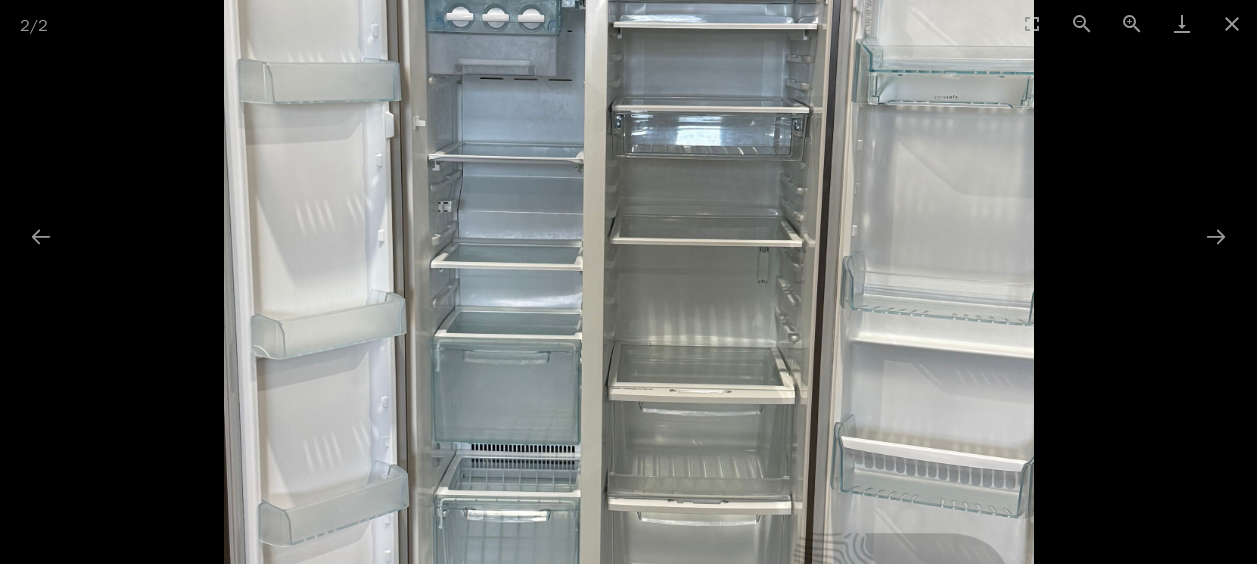 drag, startPoint x: 901, startPoint y: 324, endPoint x: 916, endPoint y: 602, distance: 278.4044 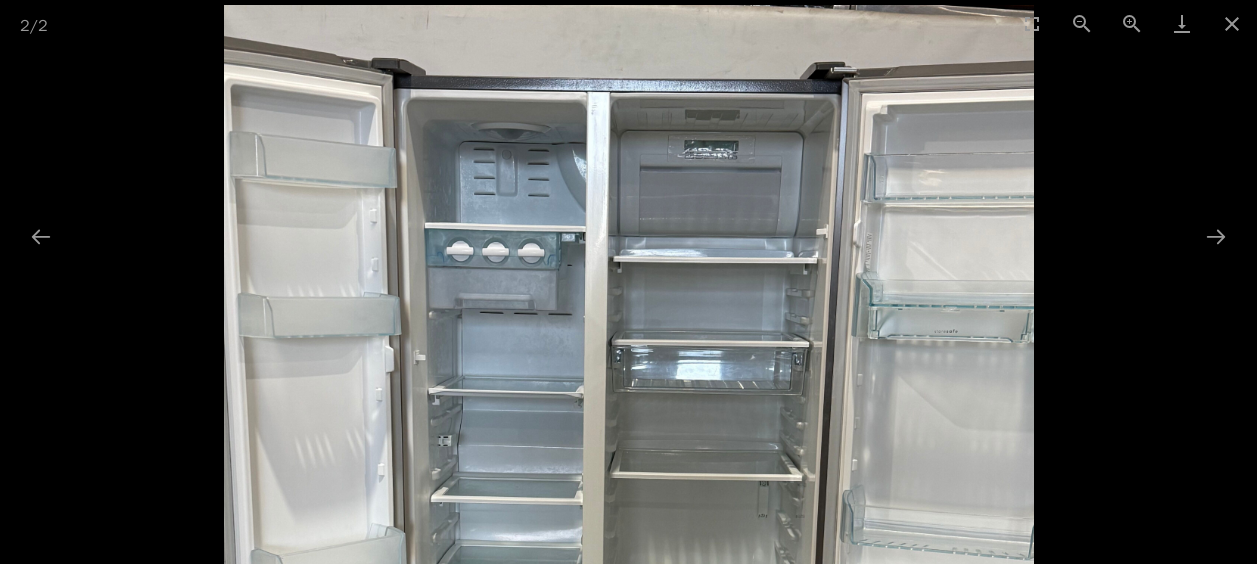 drag, startPoint x: 984, startPoint y: 340, endPoint x: 970, endPoint y: 429, distance: 90.0944 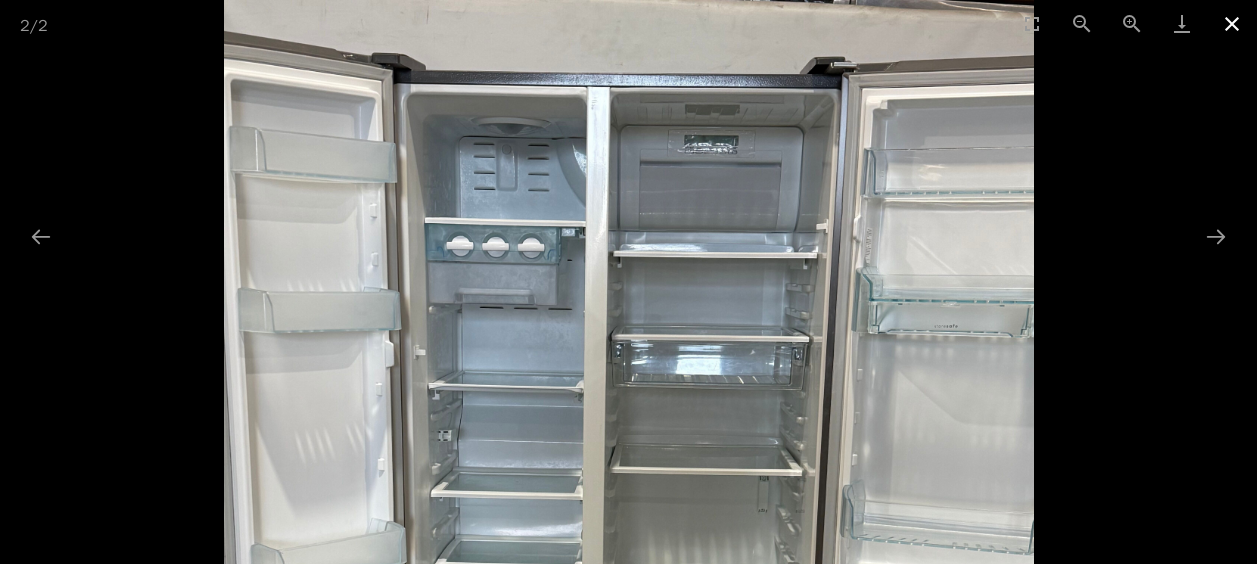 click at bounding box center (1232, 23) 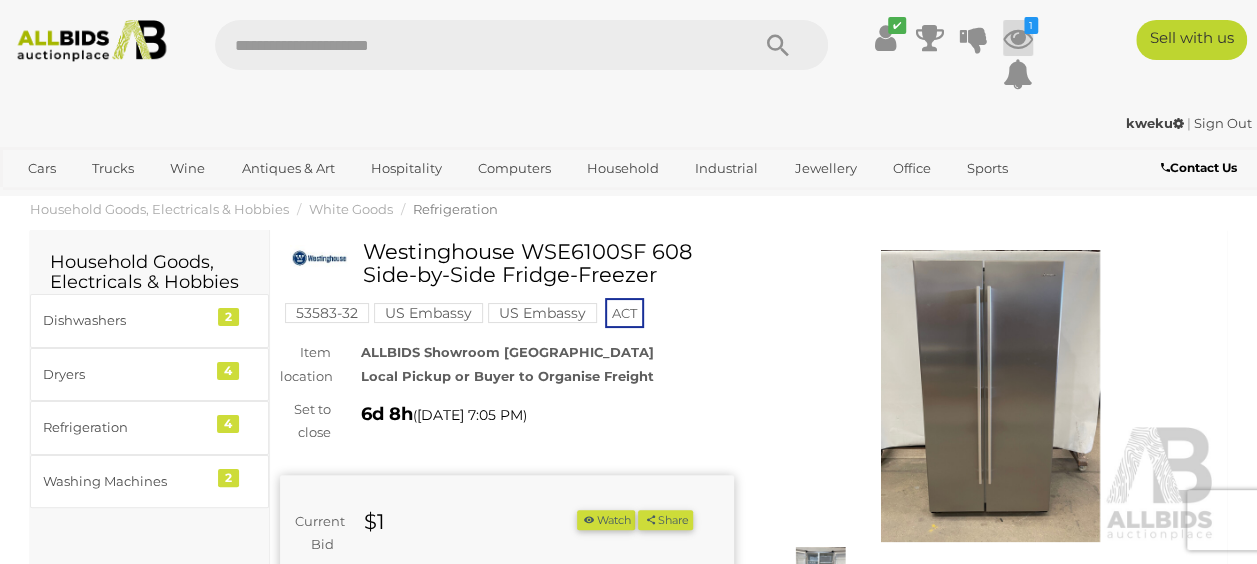 click at bounding box center [1018, 38] 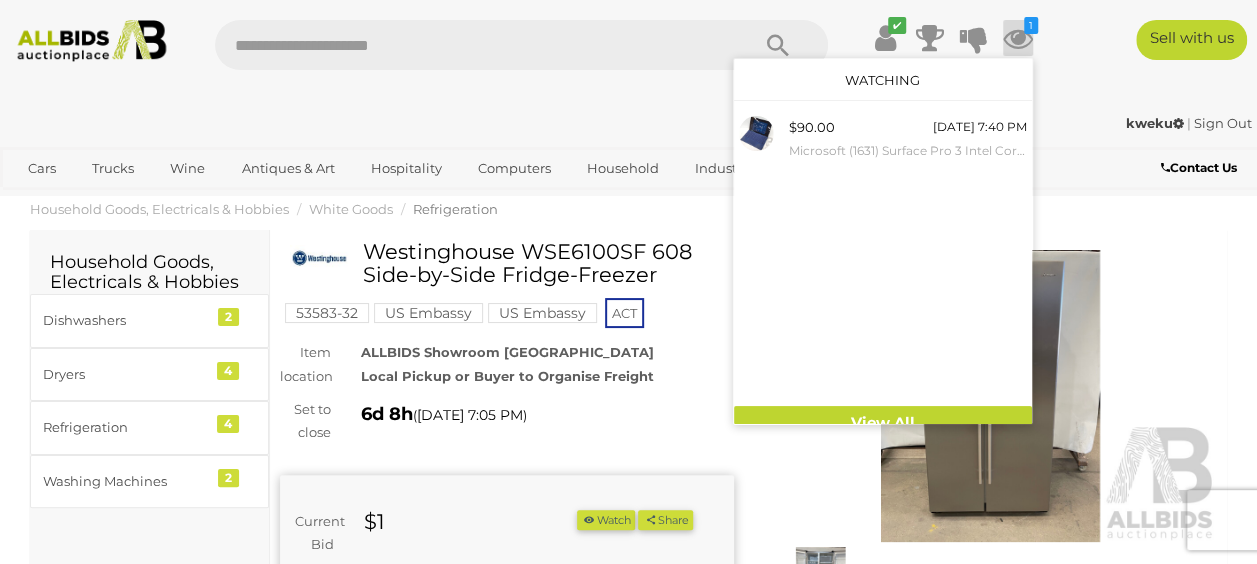 click on "Sell with us" at bounding box center [1165, 40] 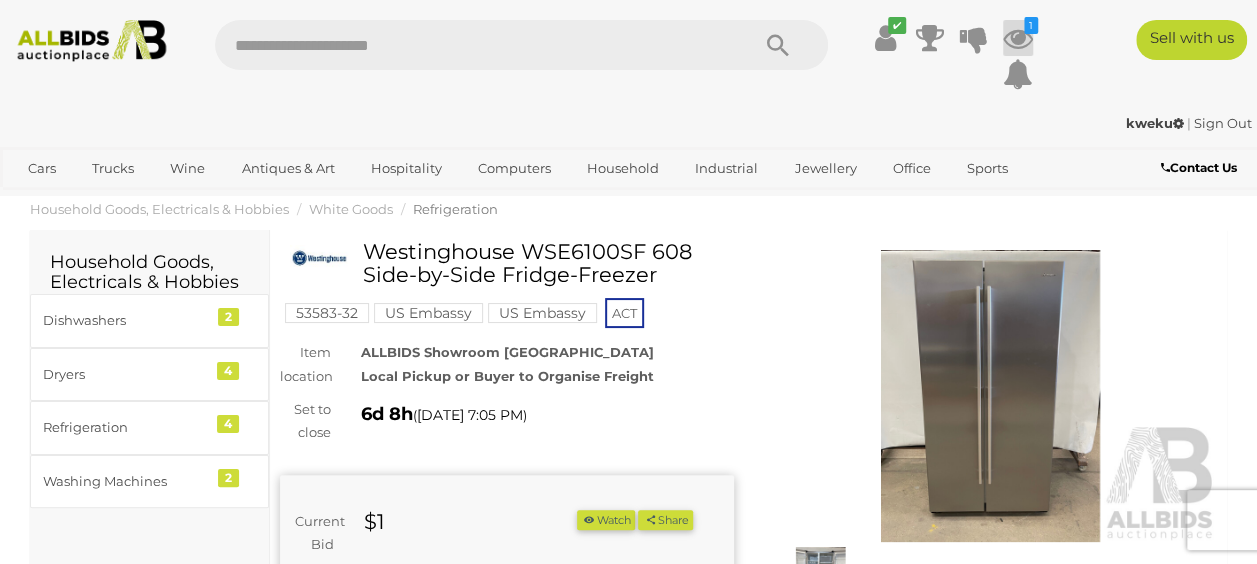 click at bounding box center [1018, 38] 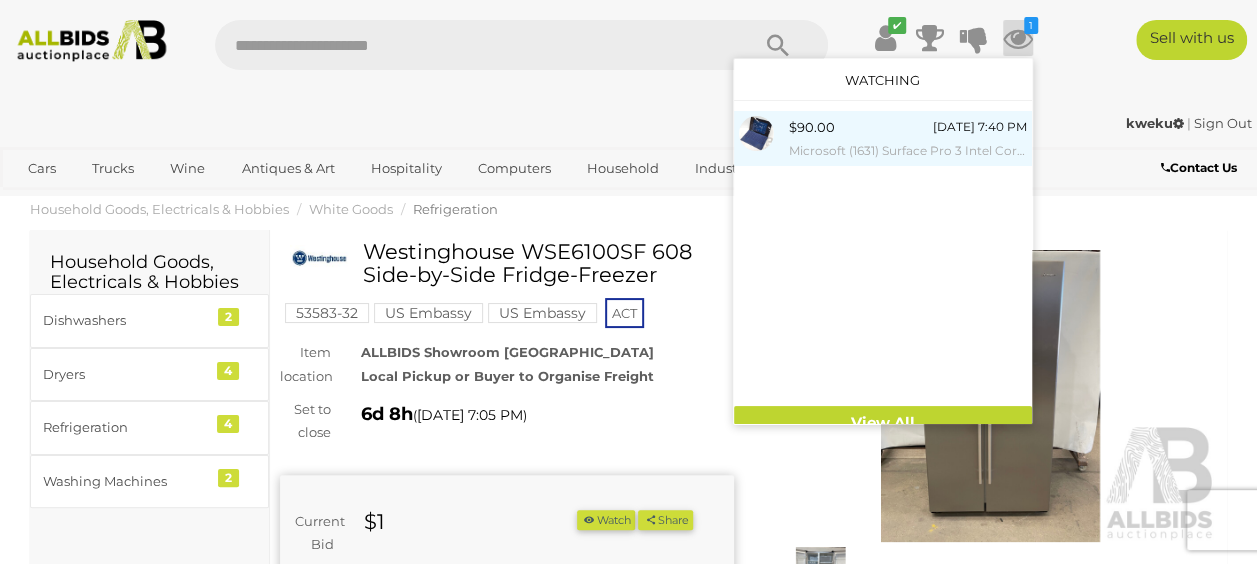click on "$90.00
Tuesday 7:40 PM
Microsoft (1631) Surface Pro 3 Intel Core i7 (4650U) 1.70GHz-3.30GHz 2-Core CPU 512GB 12-Inch Touchscreen Detachable Laptop" at bounding box center (908, 138) 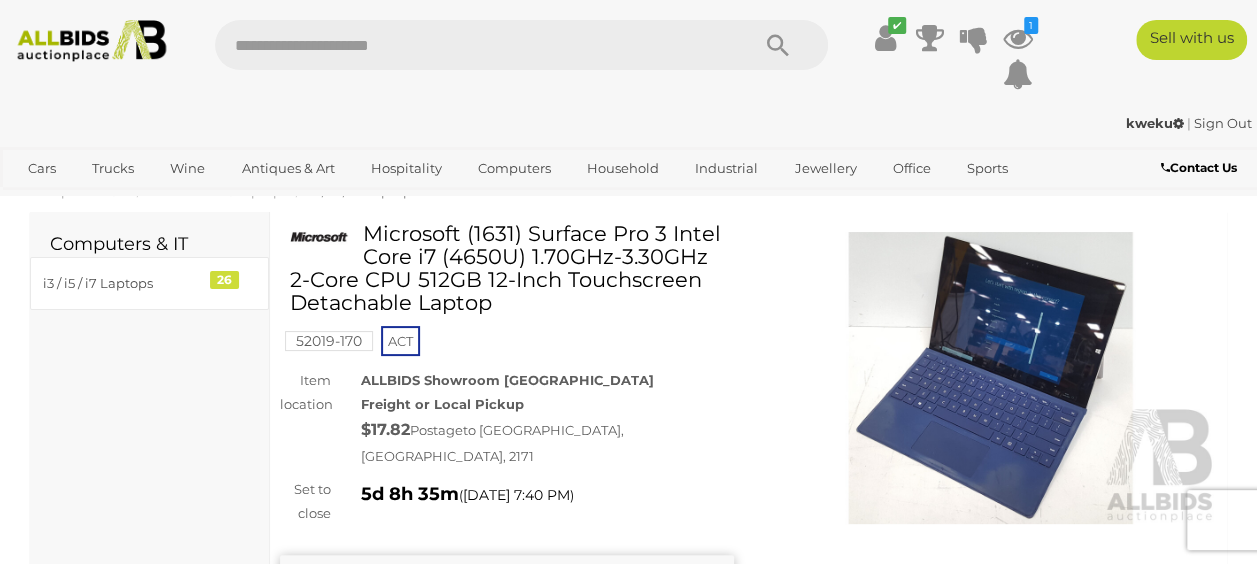 scroll, scrollTop: 0, scrollLeft: 0, axis: both 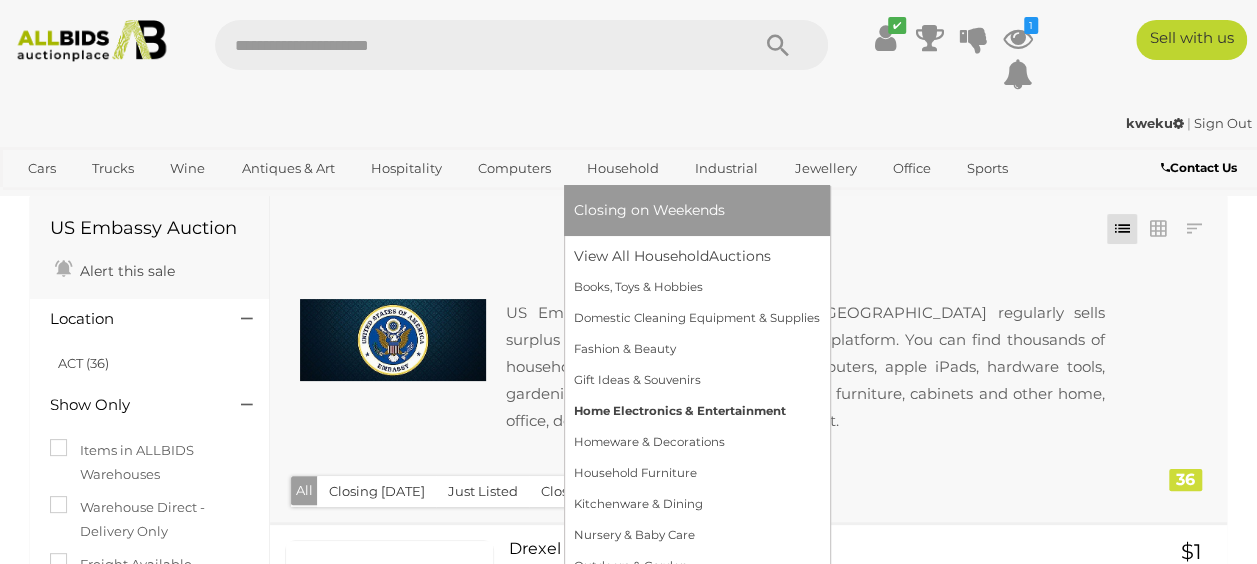 click on "Home Electronics & Entertainment" at bounding box center [697, 411] 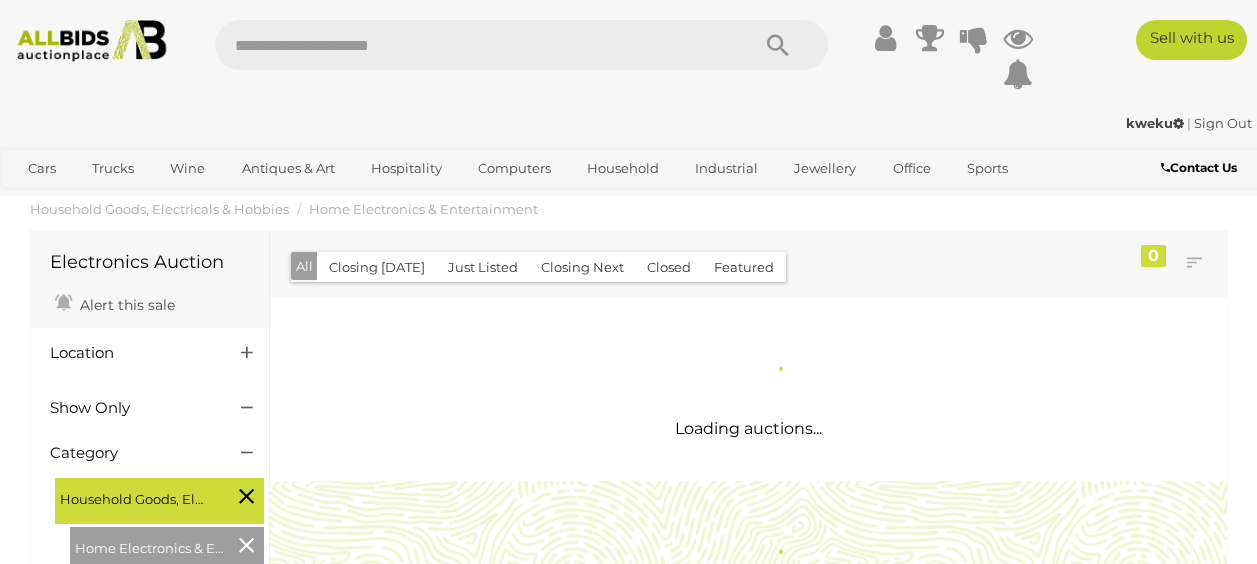 scroll, scrollTop: 0, scrollLeft: 0, axis: both 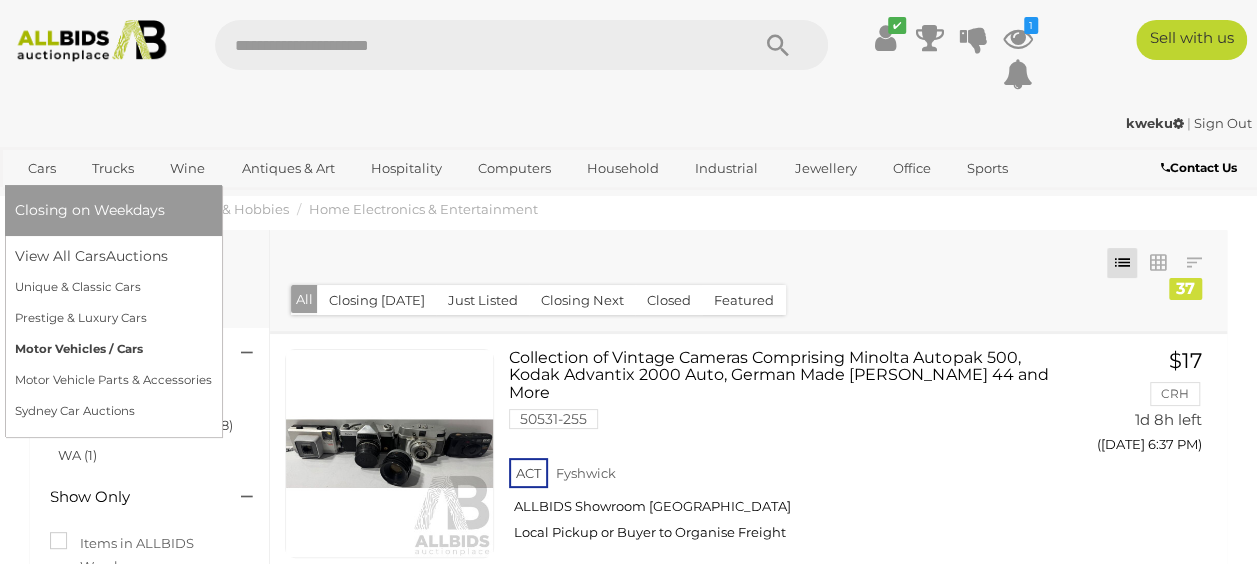 click on "Motor Vehicles / Cars" at bounding box center [113, 349] 